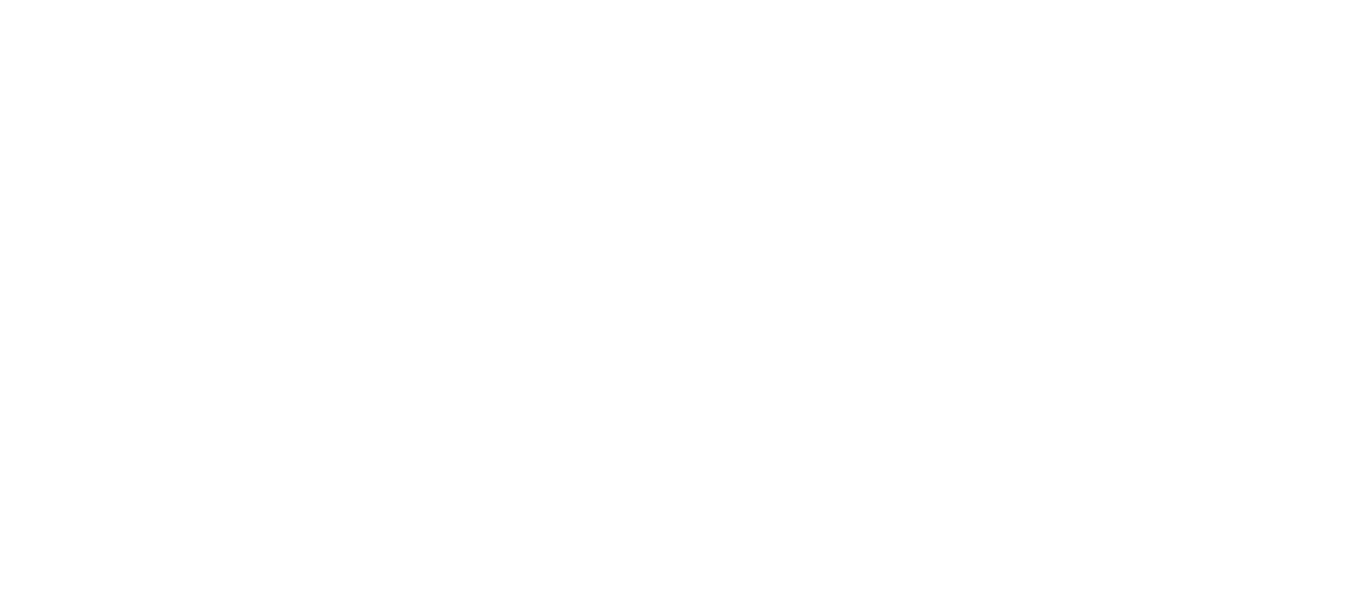 scroll, scrollTop: 0, scrollLeft: 0, axis: both 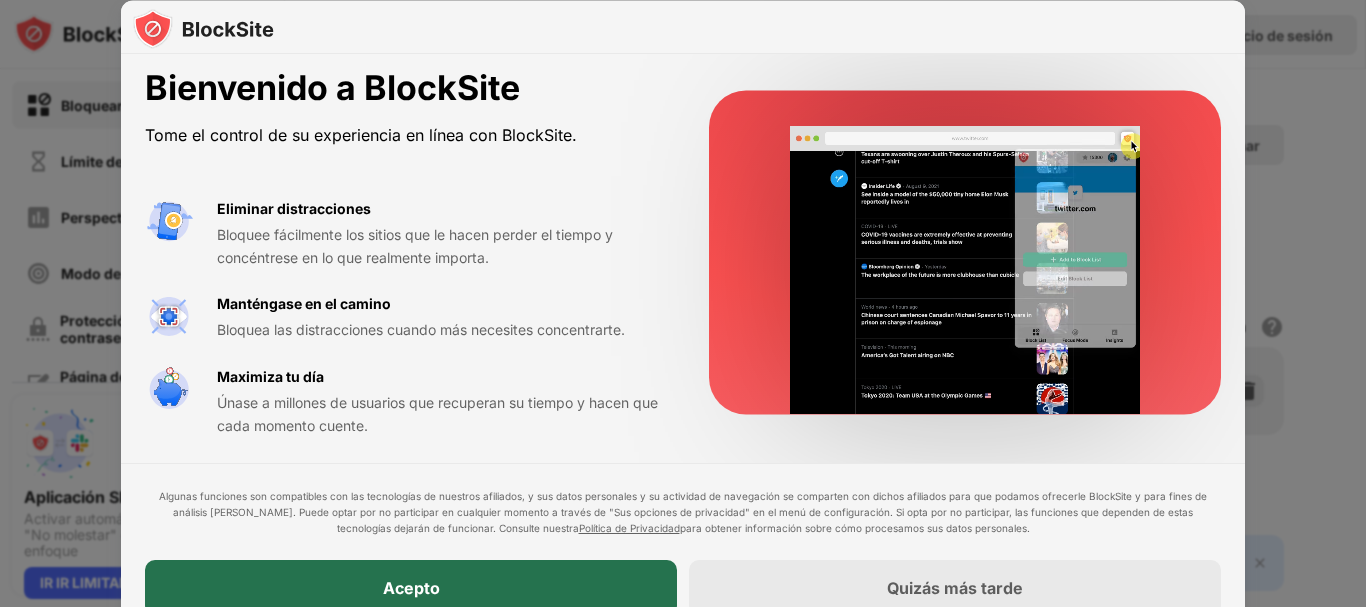 click on "Acepto" at bounding box center [411, 588] 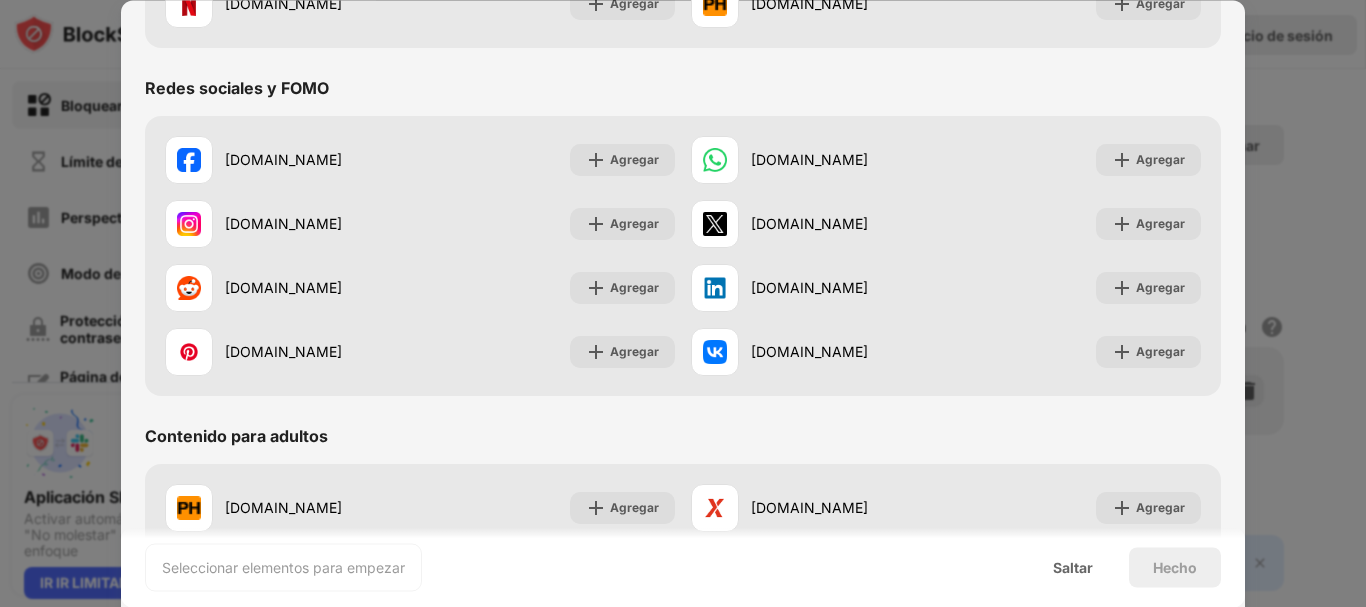 scroll, scrollTop: 400, scrollLeft: 0, axis: vertical 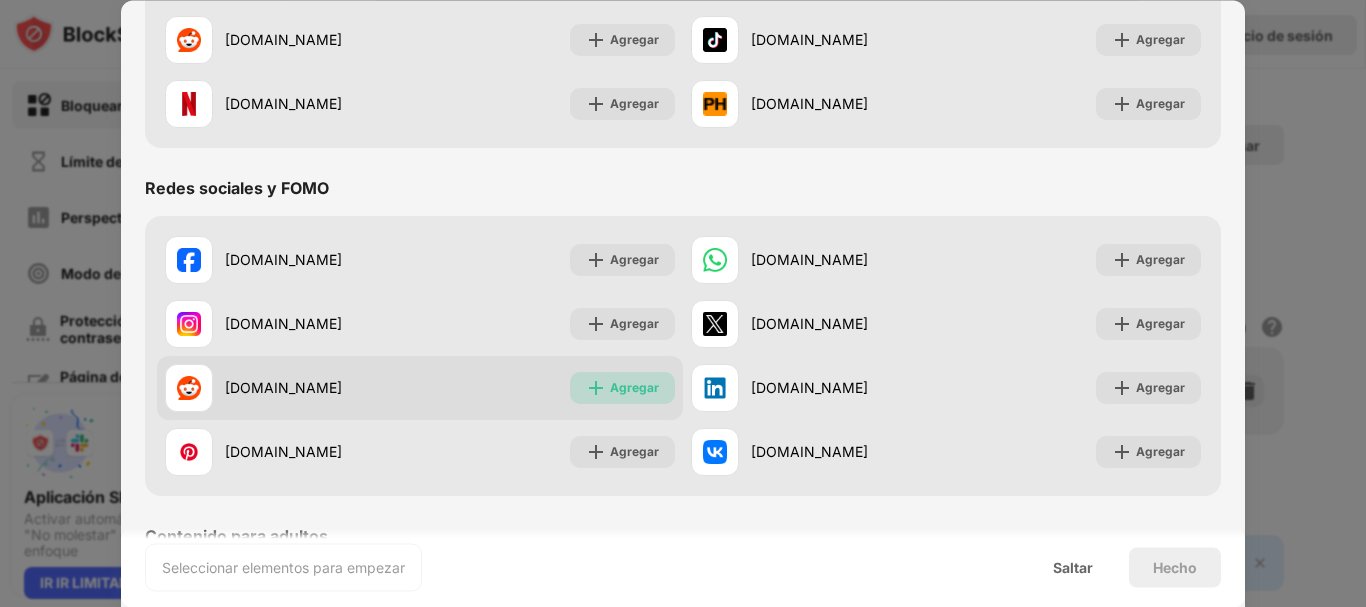 click on "Agregar" at bounding box center (634, 387) 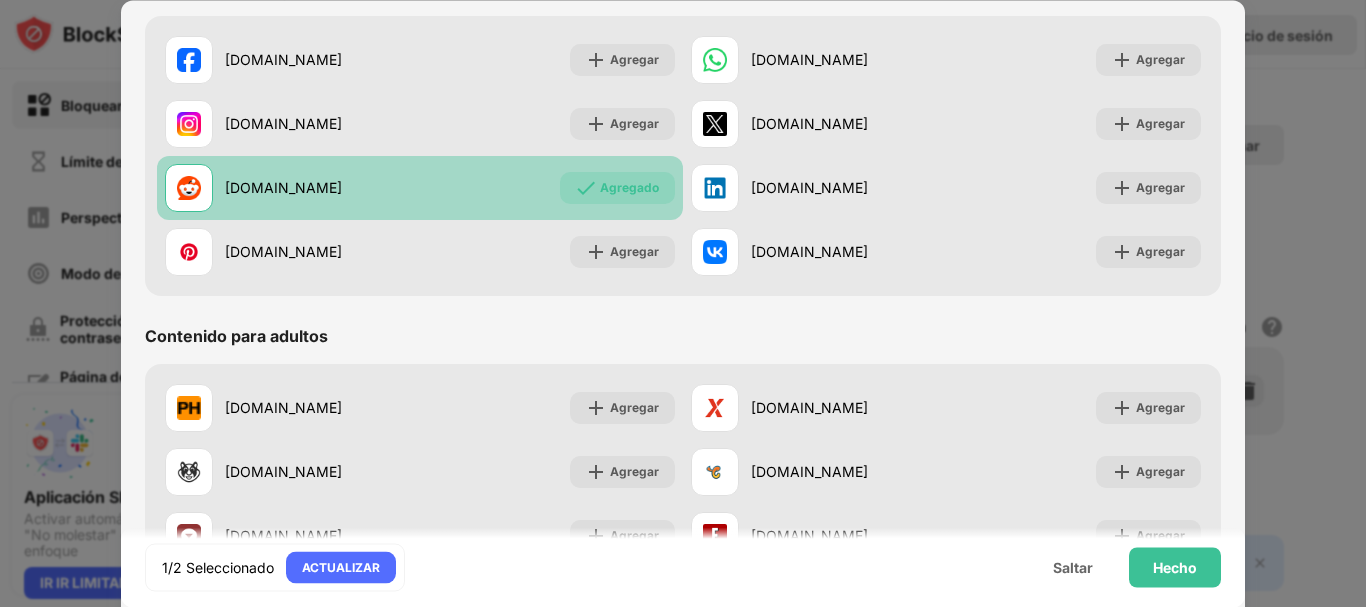 scroll, scrollTop: 700, scrollLeft: 0, axis: vertical 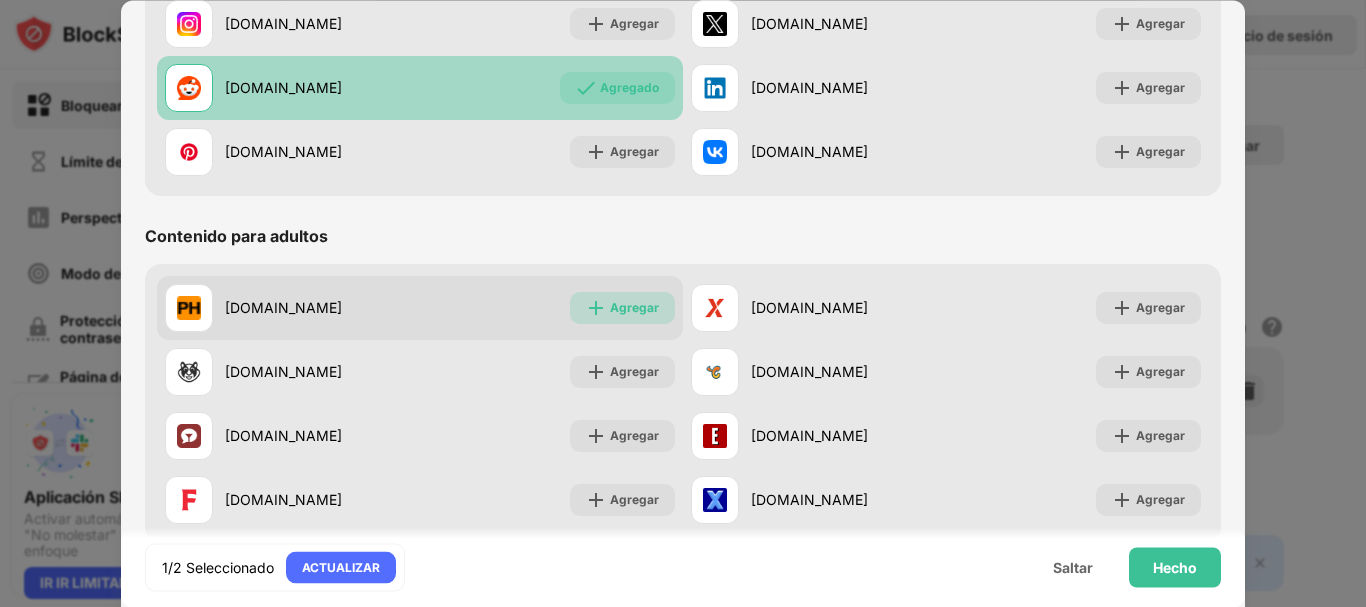click on "Agregar" at bounding box center [634, 307] 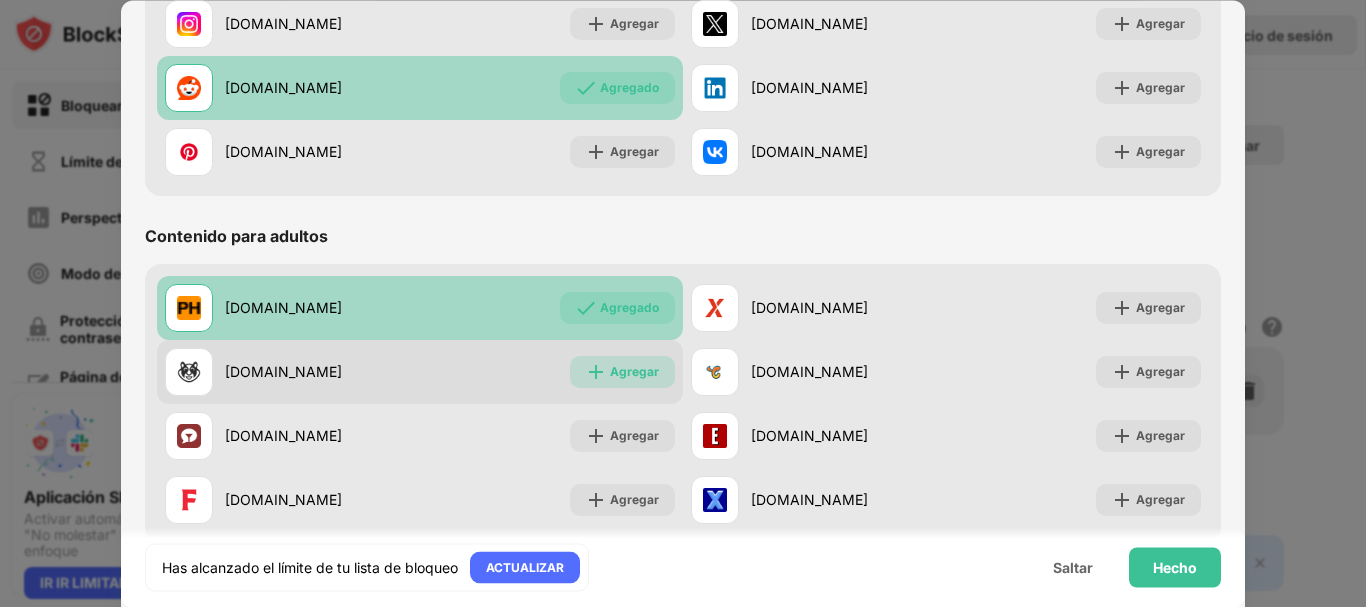click on "Agregar" at bounding box center (634, 371) 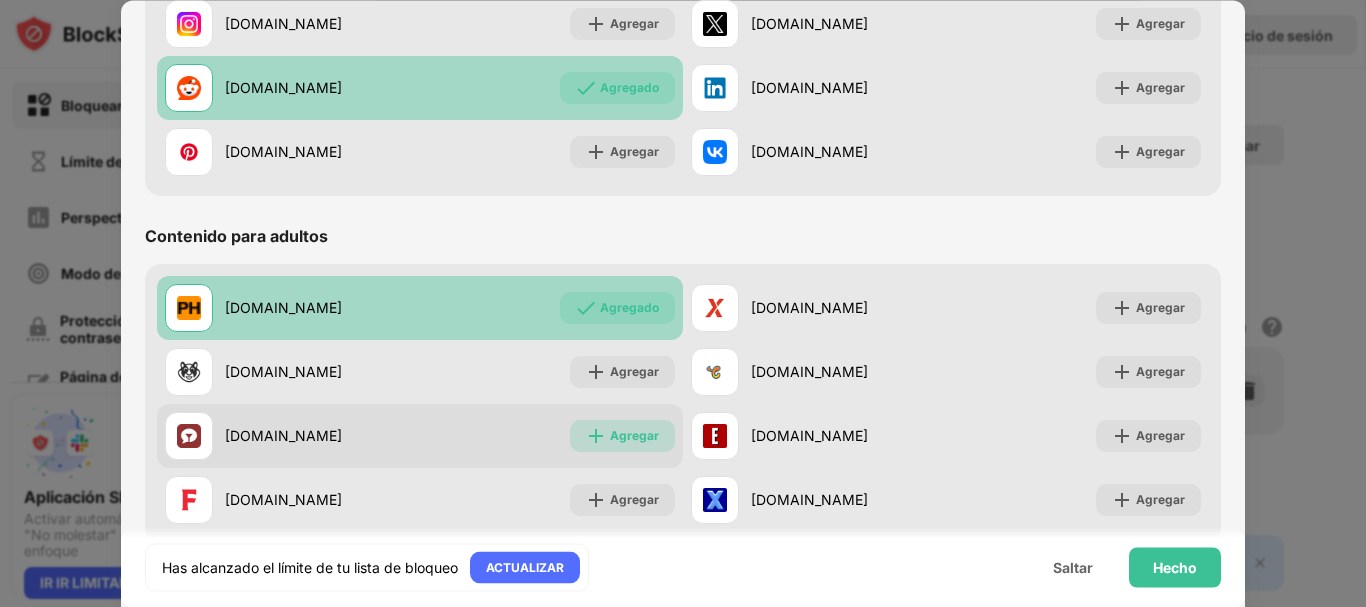 click on "Agregar" at bounding box center (634, 435) 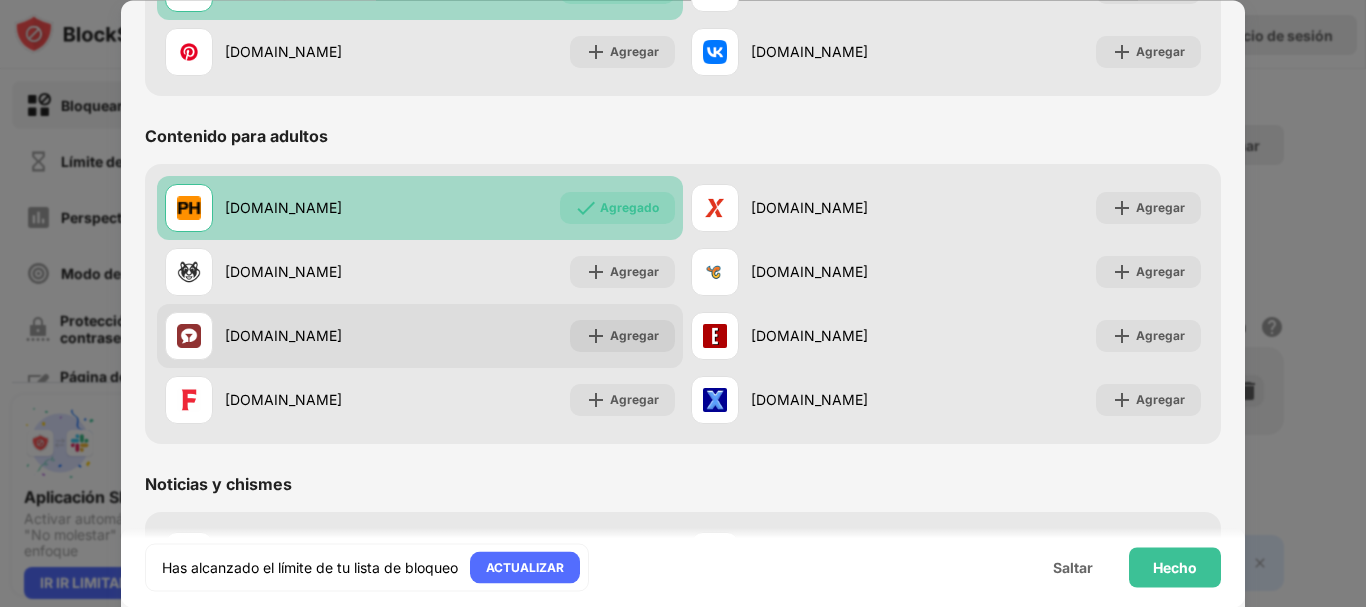 scroll, scrollTop: 900, scrollLeft: 0, axis: vertical 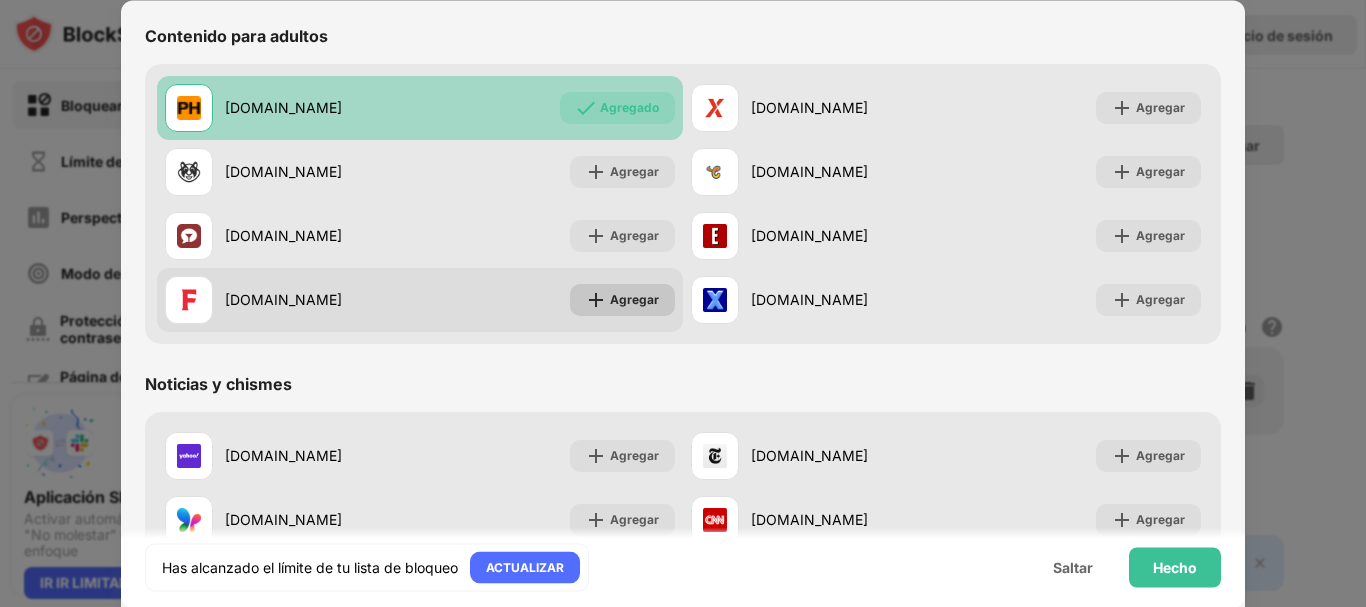 click on "Agregar" at bounding box center (634, 299) 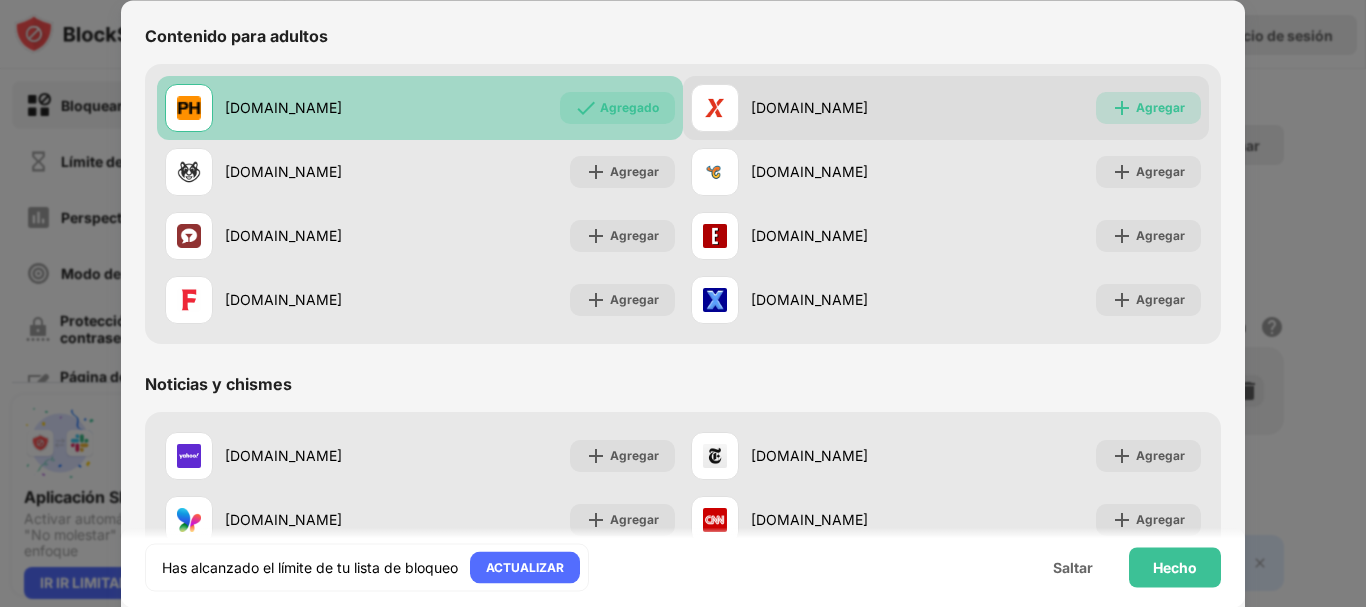click on "Agregar" at bounding box center [1160, 107] 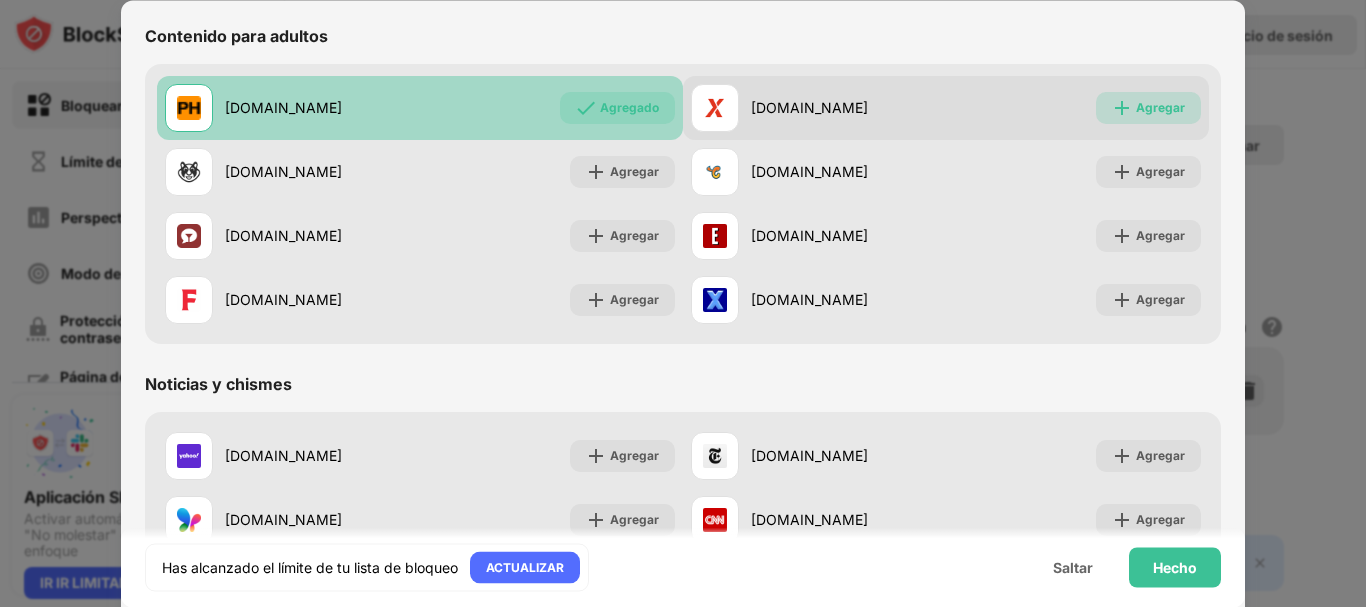 click on "Agregar" at bounding box center (1160, 107) 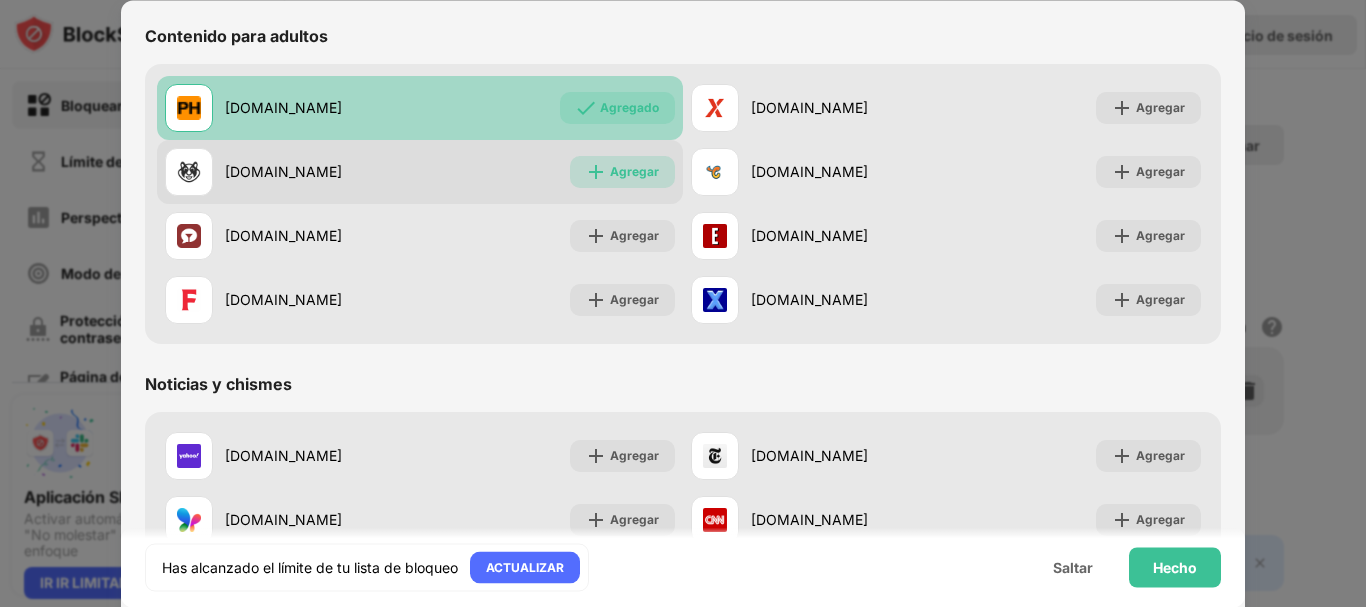click on "Agregar" at bounding box center [634, 171] 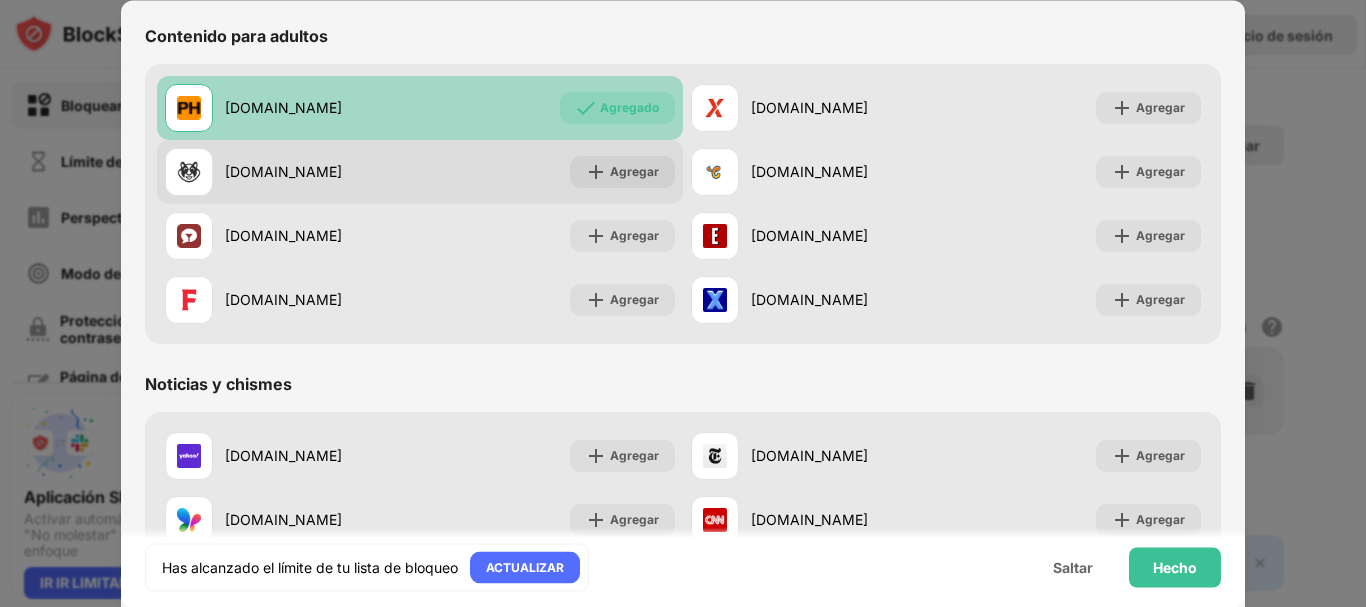 click on "Agregar" at bounding box center (634, 171) 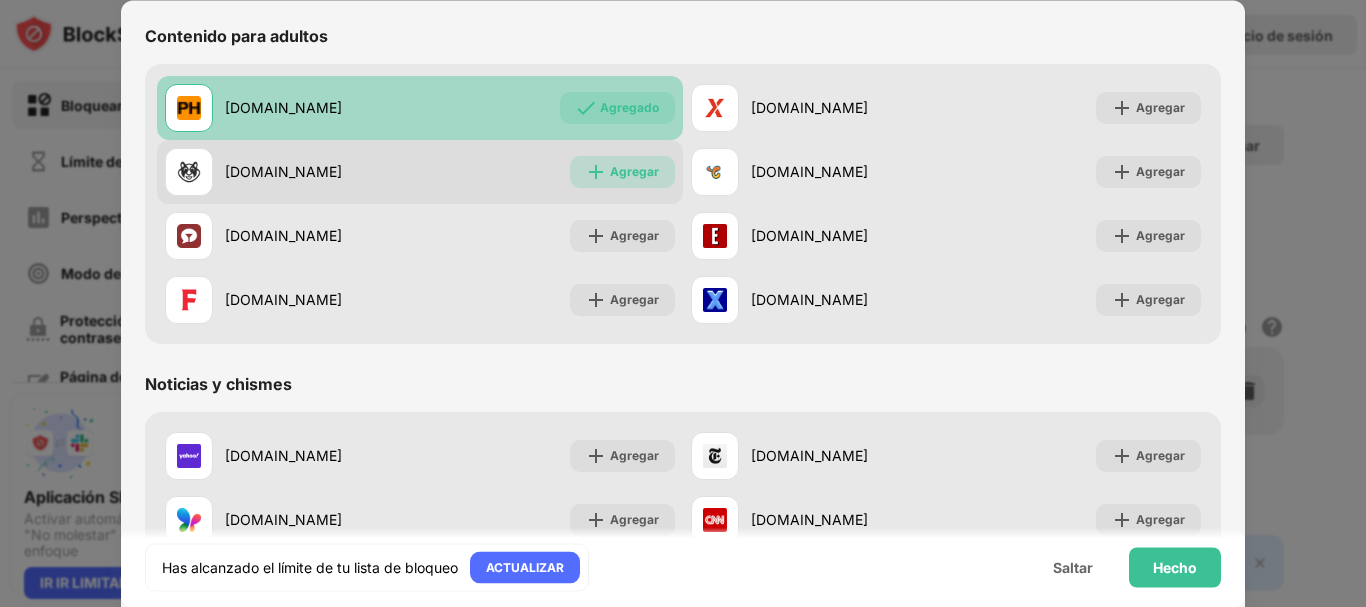click on "Agregar" at bounding box center [634, 171] 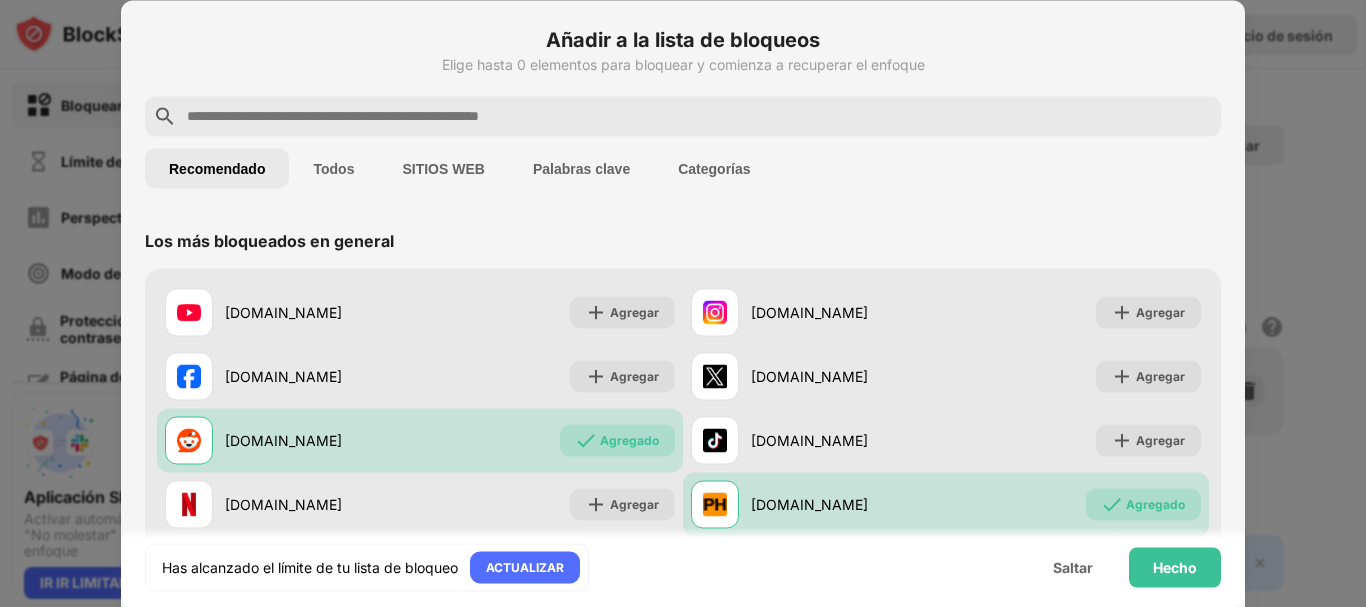 scroll, scrollTop: 100, scrollLeft: 0, axis: vertical 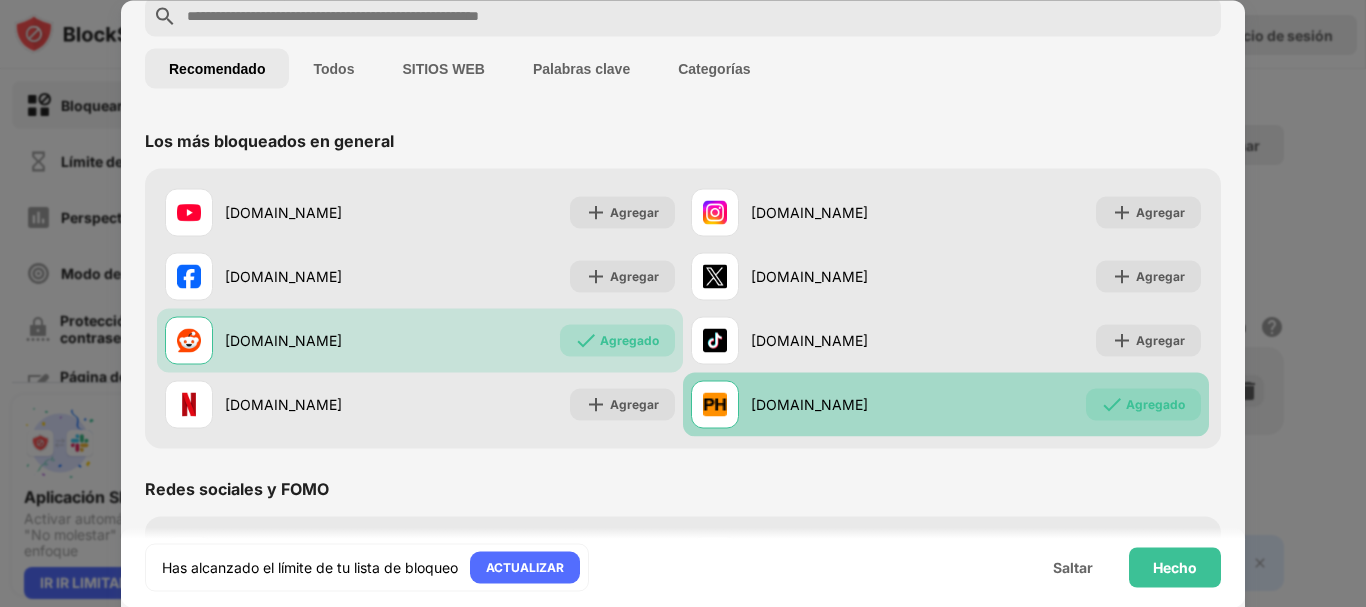 click on "Agregado" at bounding box center (1155, 403) 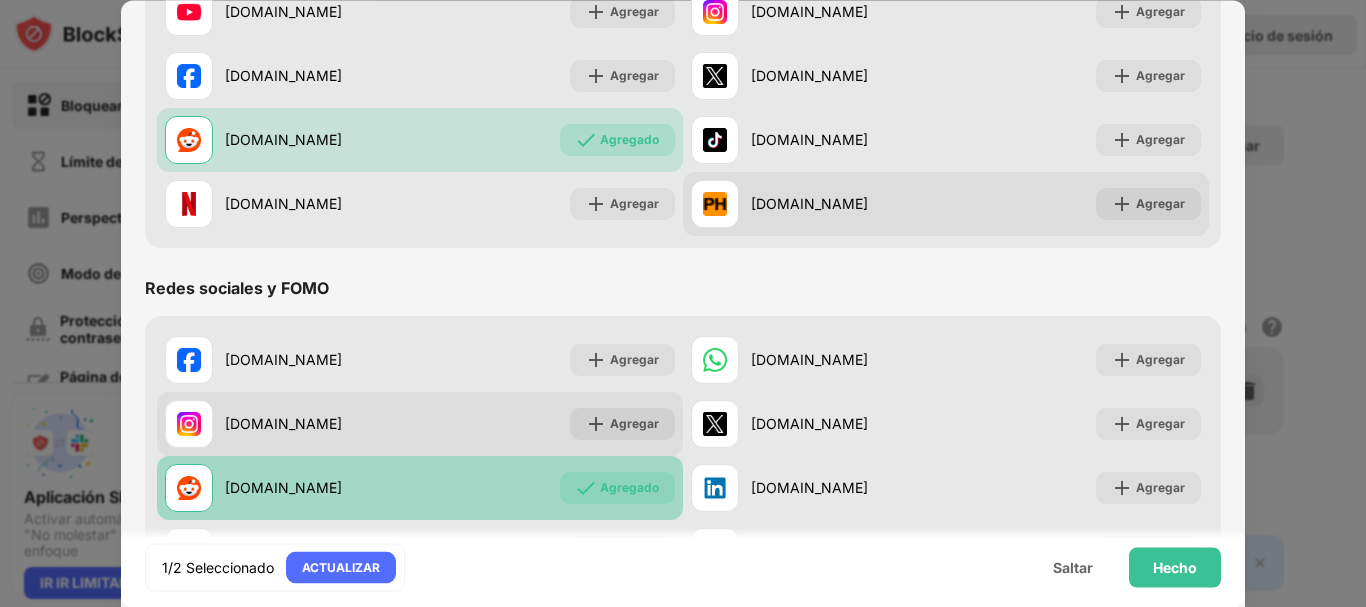 scroll, scrollTop: 400, scrollLeft: 0, axis: vertical 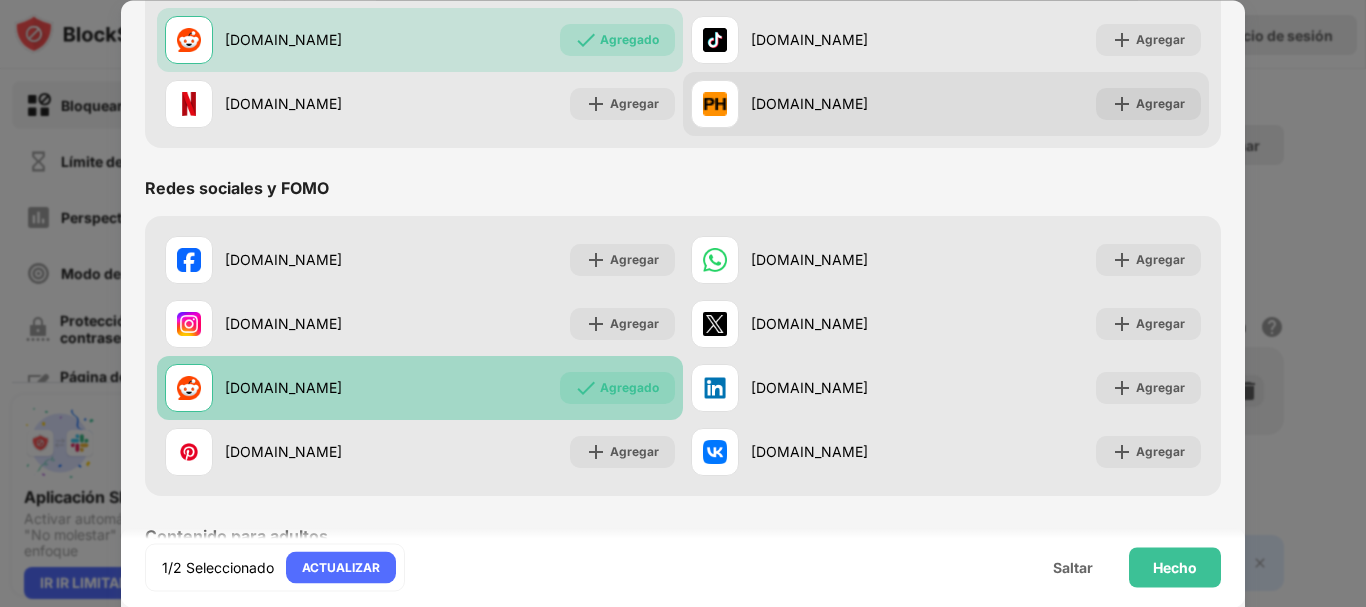click on "Agregado" at bounding box center (629, 387) 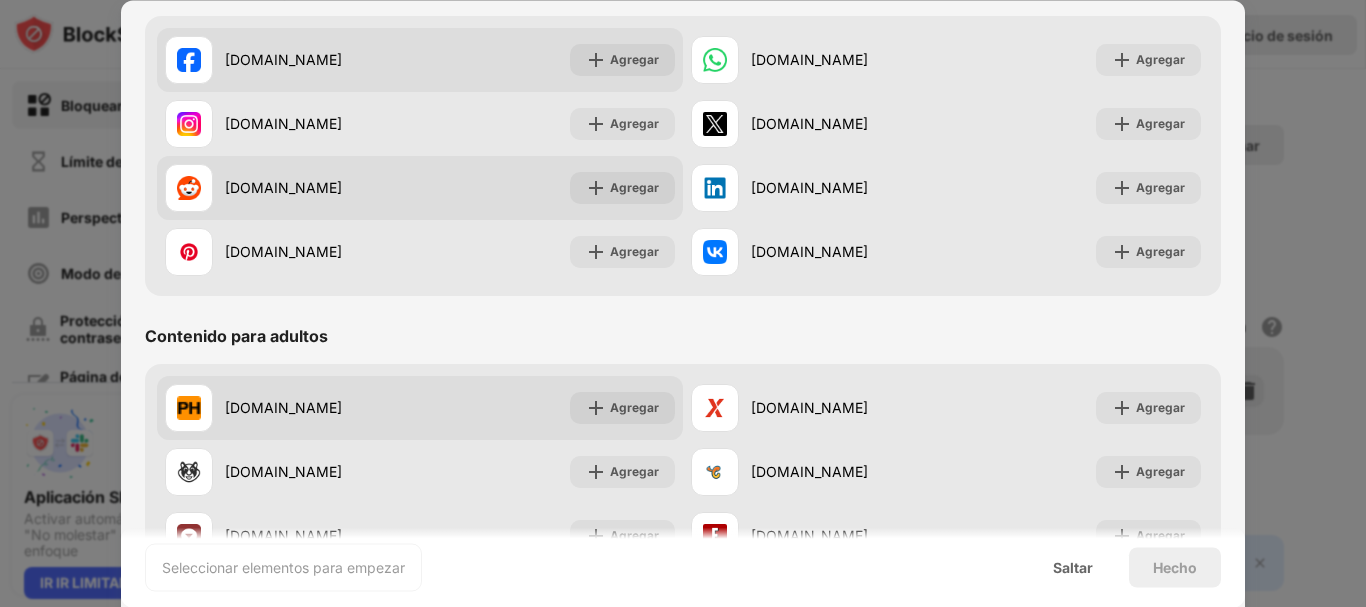 scroll, scrollTop: 700, scrollLeft: 0, axis: vertical 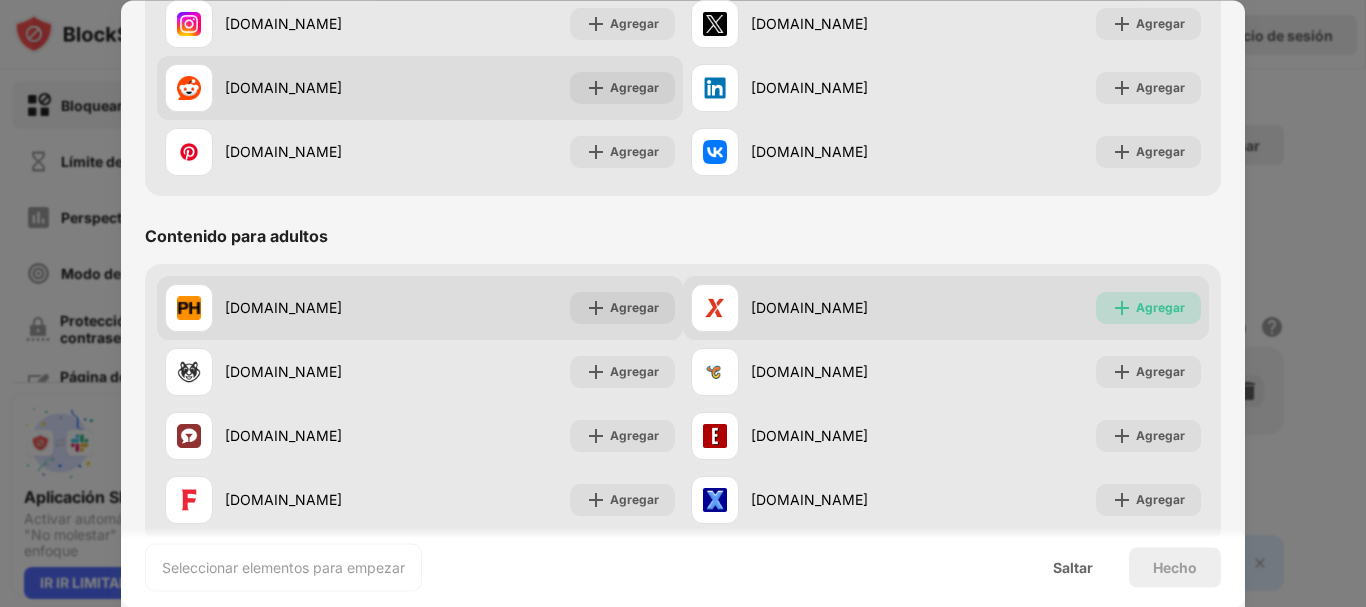 click on "Agregar" at bounding box center [1148, 308] 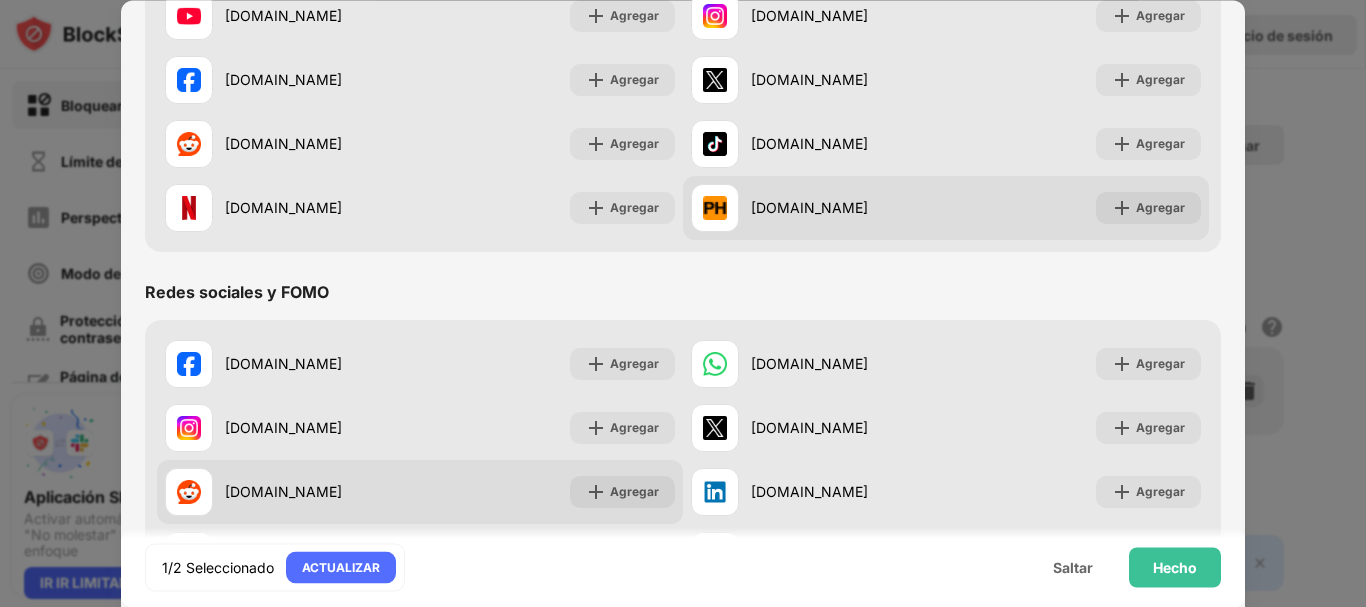 scroll, scrollTop: 96, scrollLeft: 0, axis: vertical 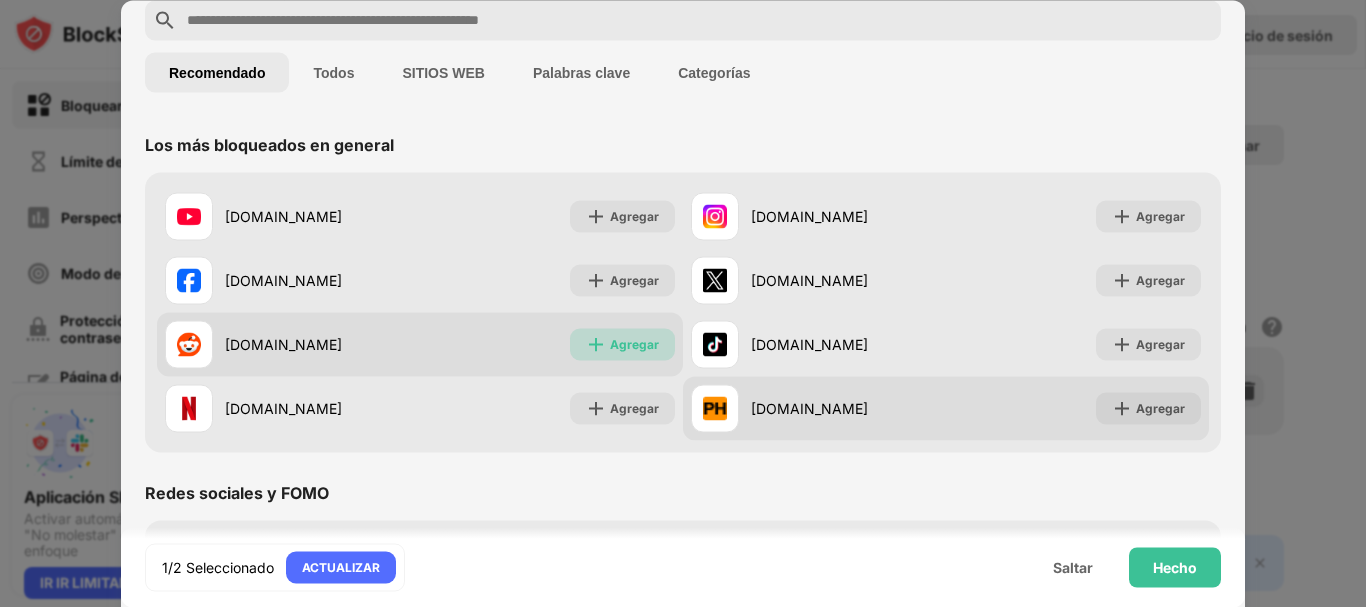 click on "Agregar" at bounding box center (634, 343) 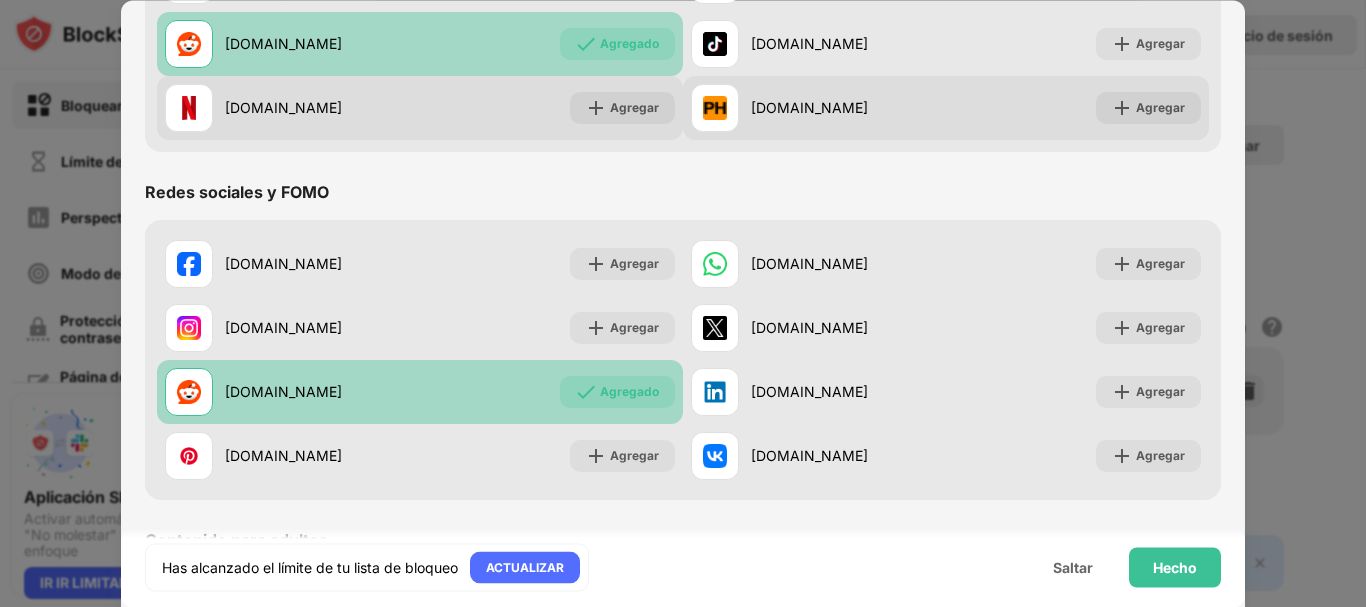 scroll, scrollTop: 696, scrollLeft: 0, axis: vertical 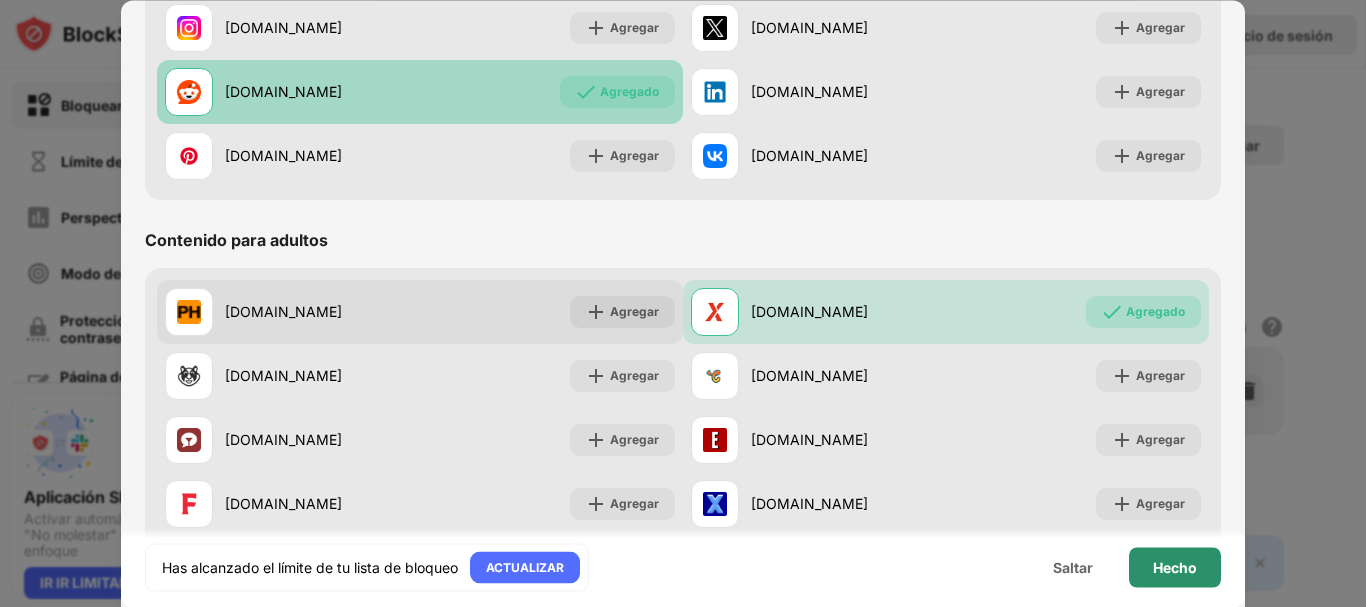 click on "Hecho" at bounding box center (1175, 566) 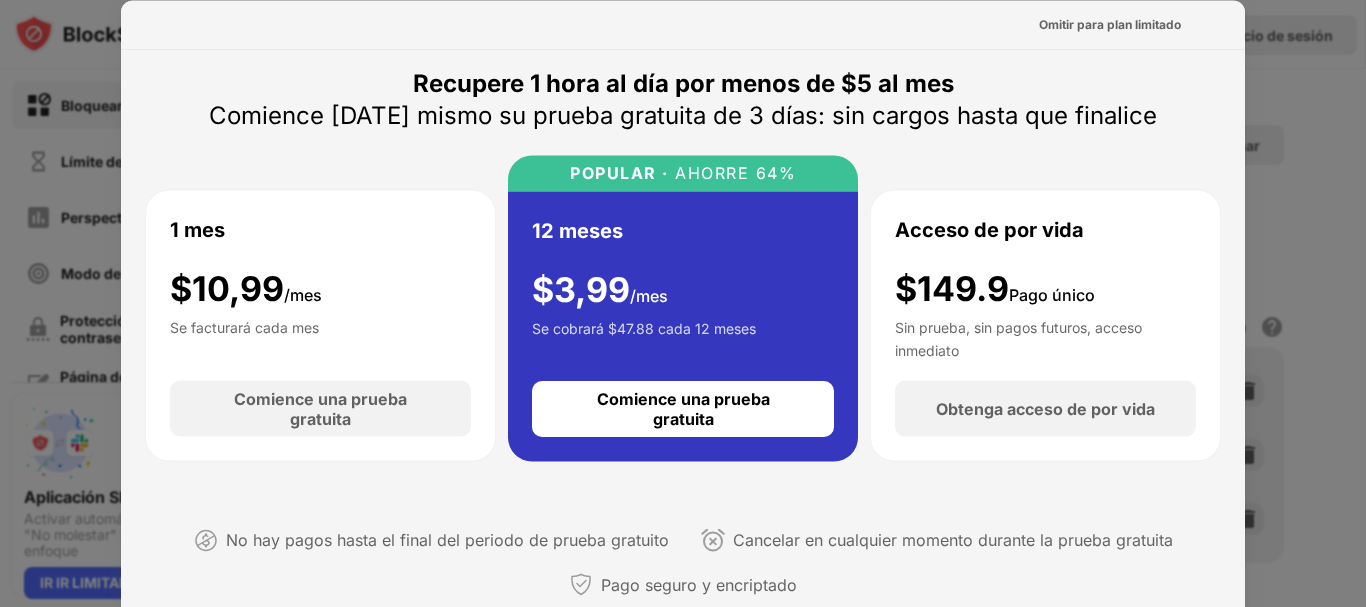scroll, scrollTop: 0, scrollLeft: 0, axis: both 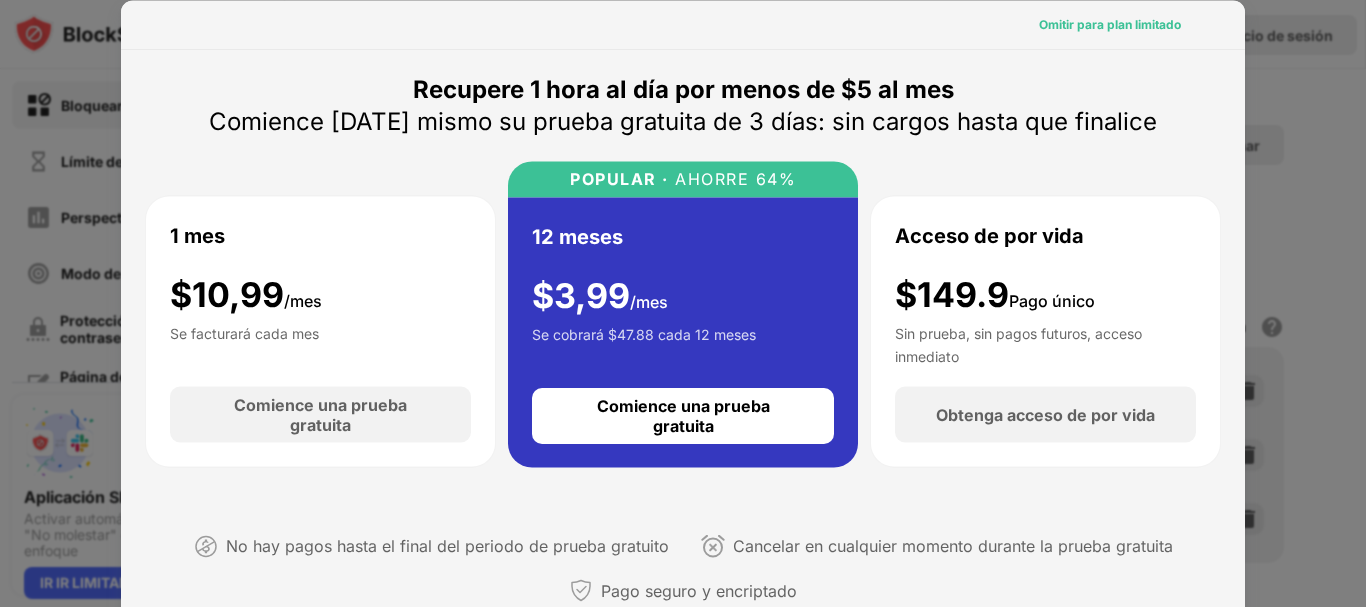 click on "Omitir para plan limitado" at bounding box center (1110, 23) 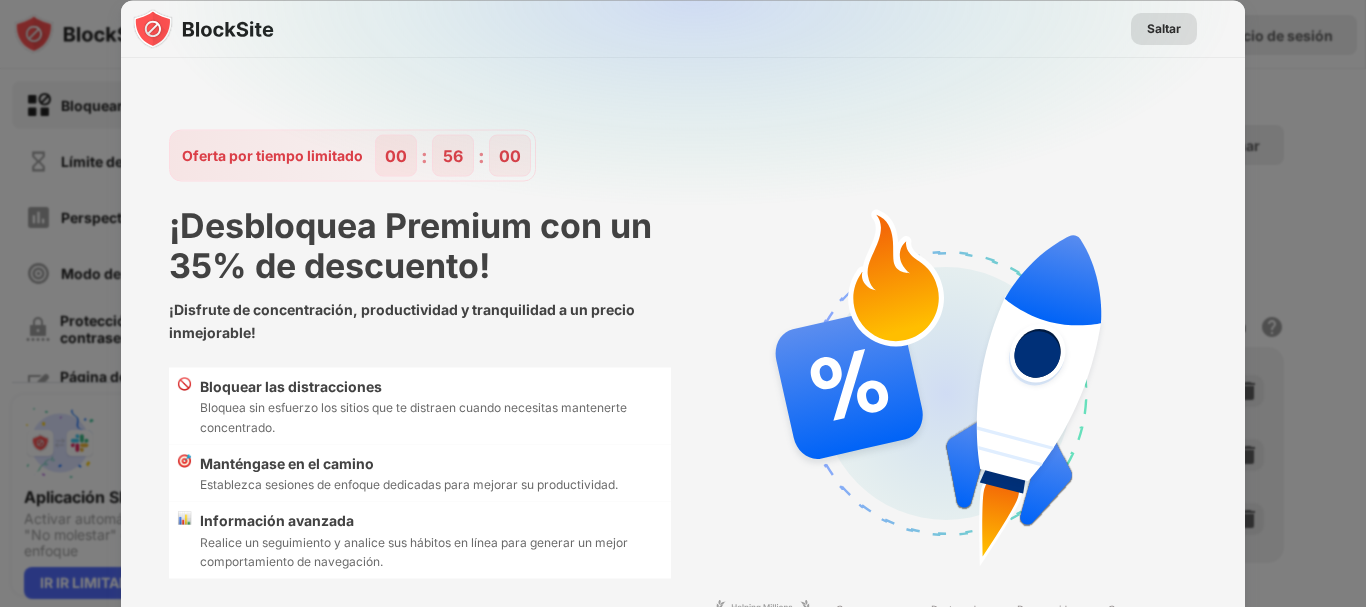 click on "Saltar" at bounding box center (1164, 27) 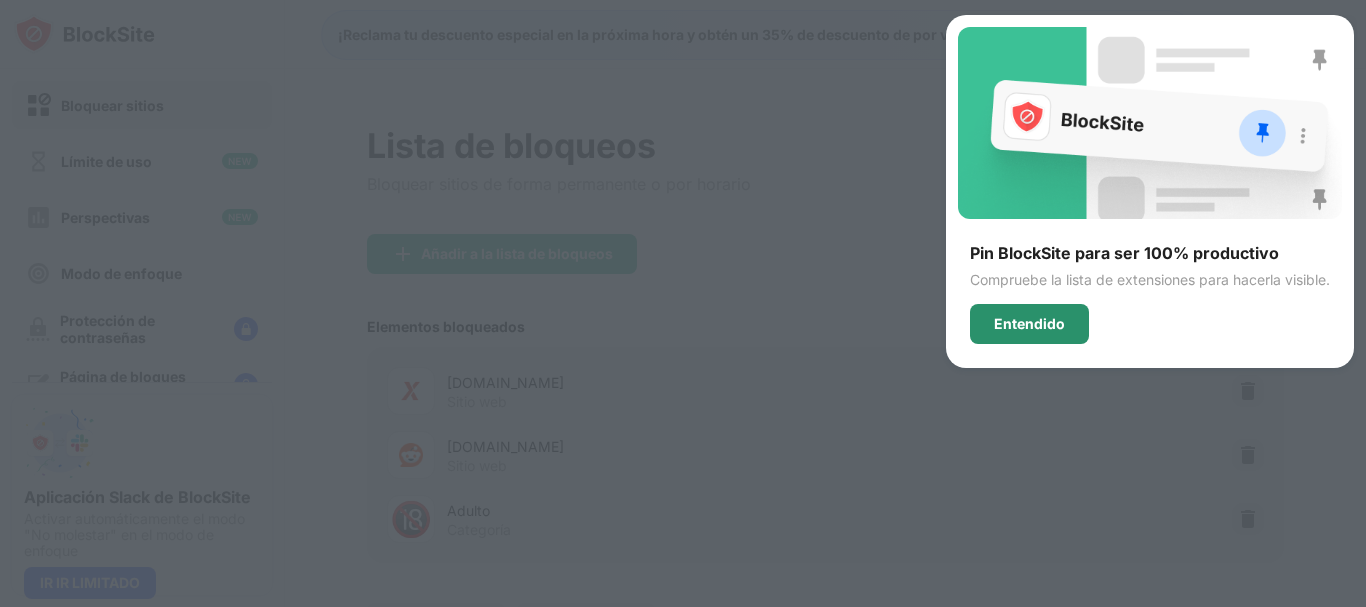 click on "Entendido" at bounding box center (1029, 323) 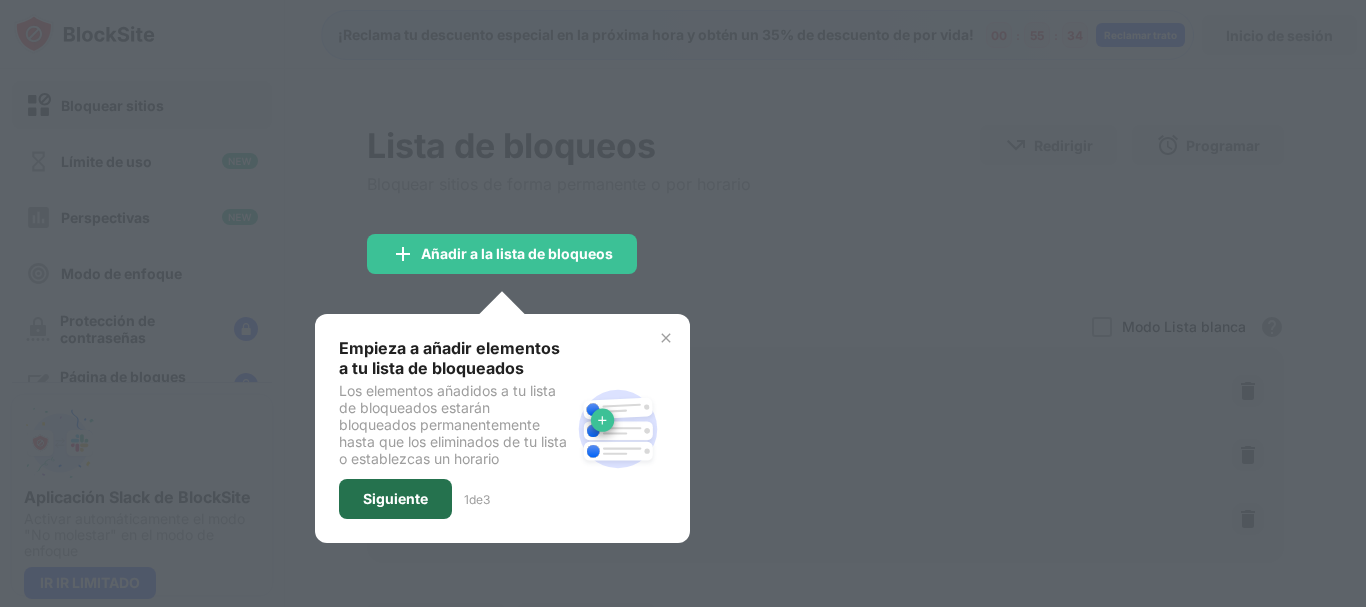 click on "Siguiente" at bounding box center (395, 498) 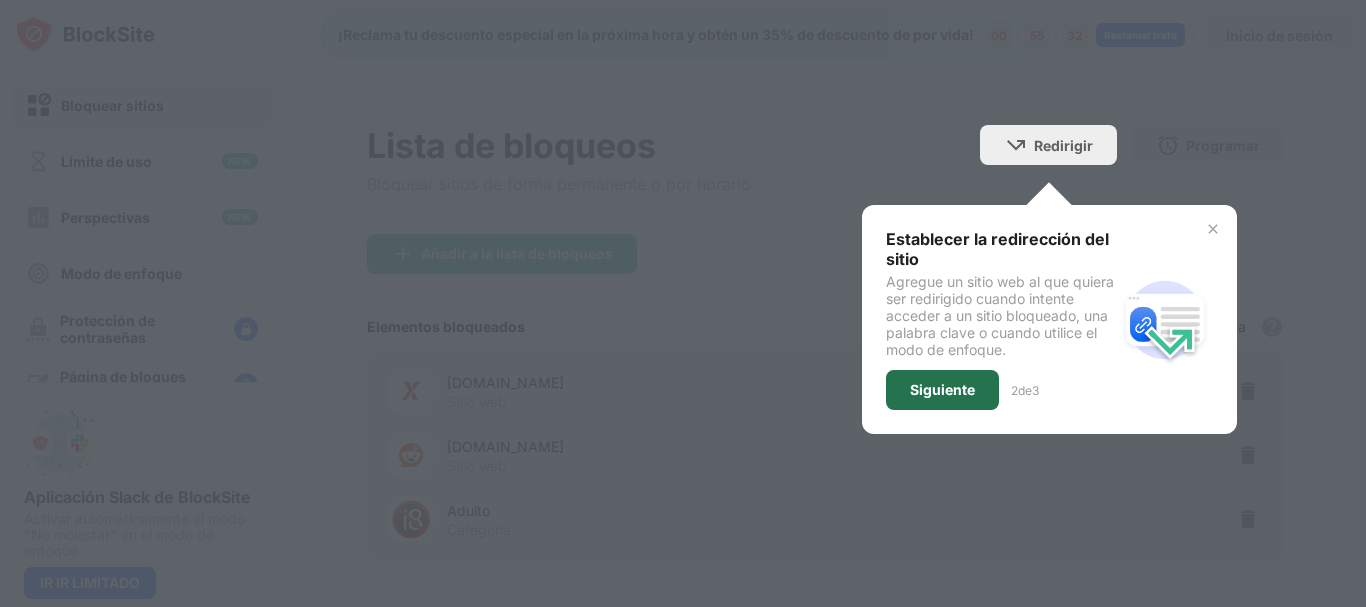 click on "Siguiente" at bounding box center (942, 389) 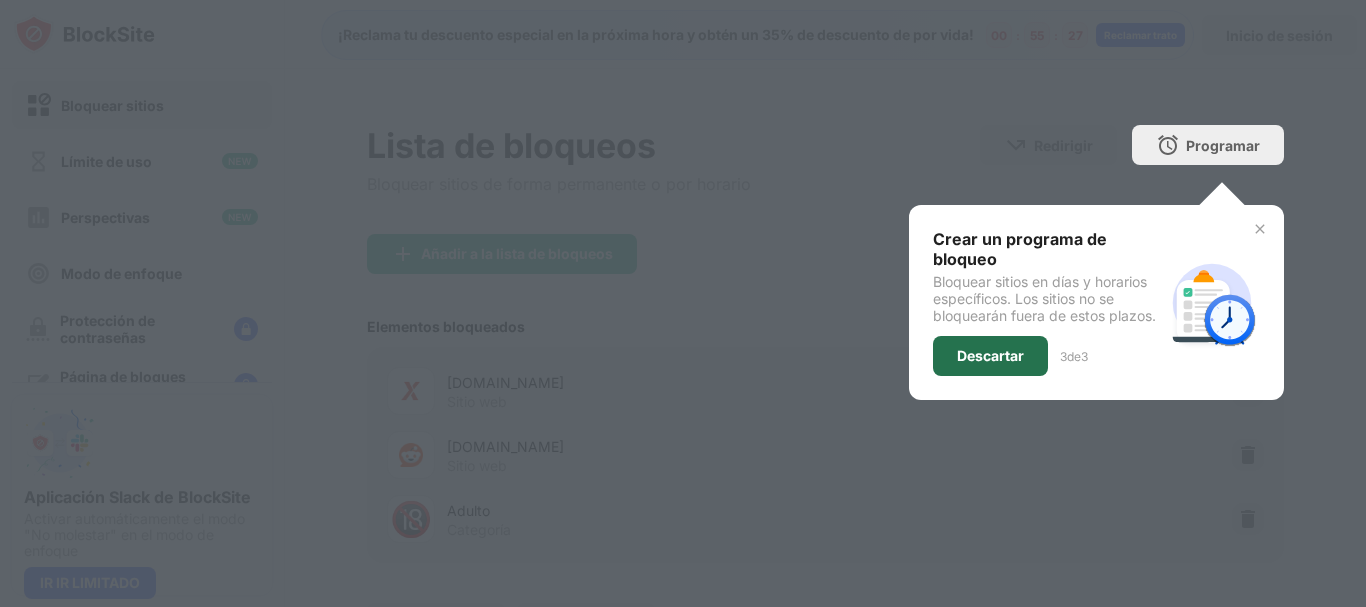 click on "Descartar" at bounding box center (990, 355) 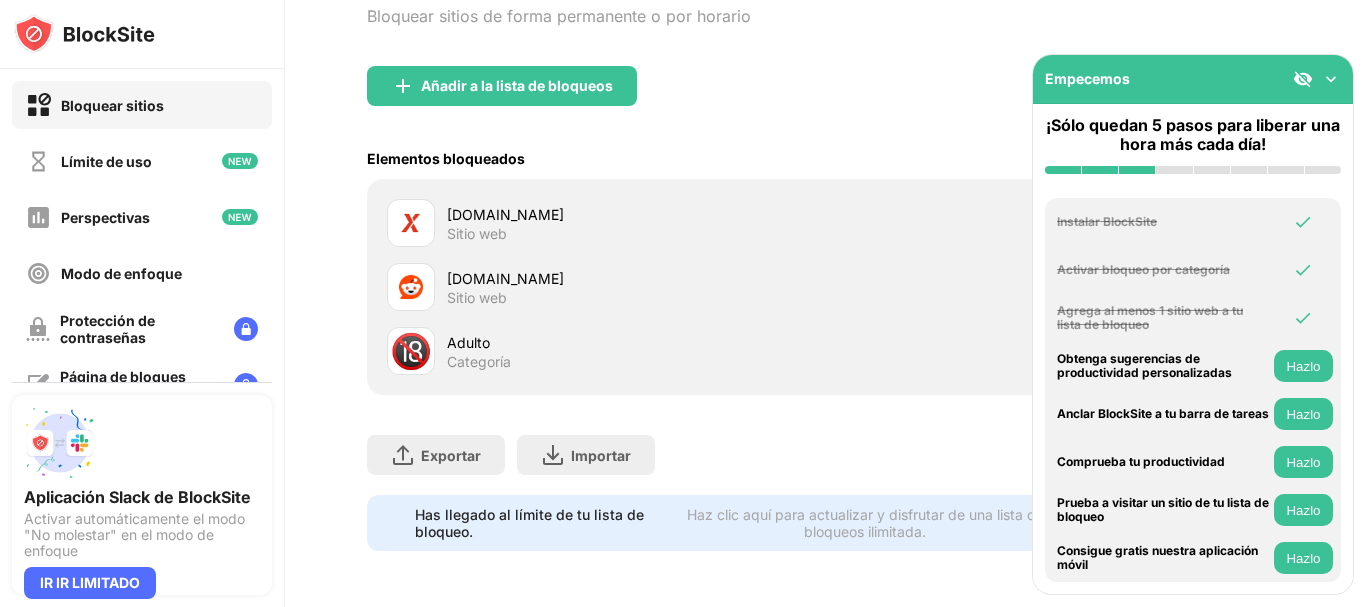 scroll, scrollTop: 0, scrollLeft: 0, axis: both 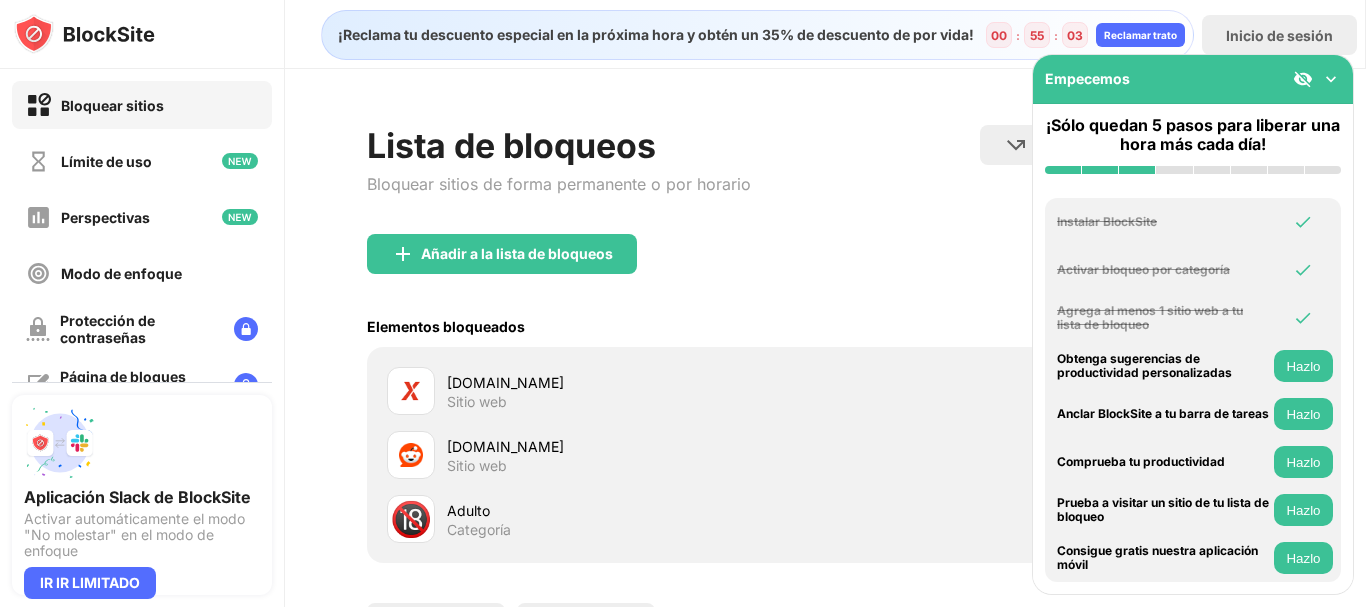 click at bounding box center [1303, 79] 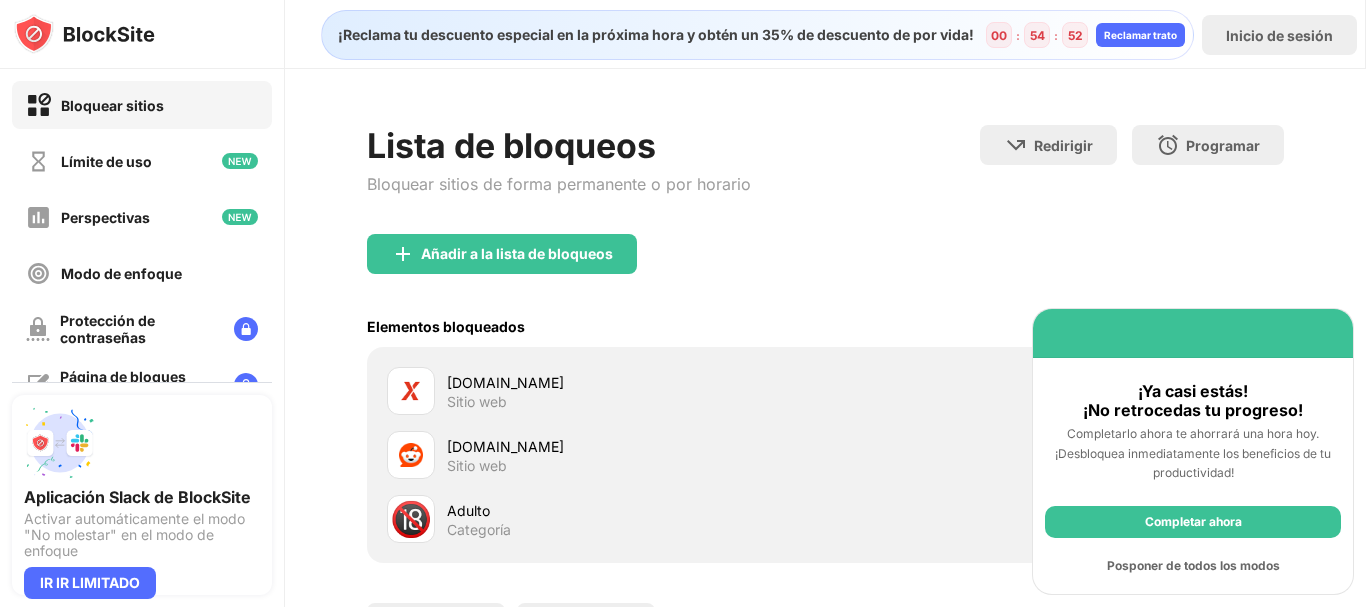 click on "Posponer de todos los modos" at bounding box center (1193, 565) 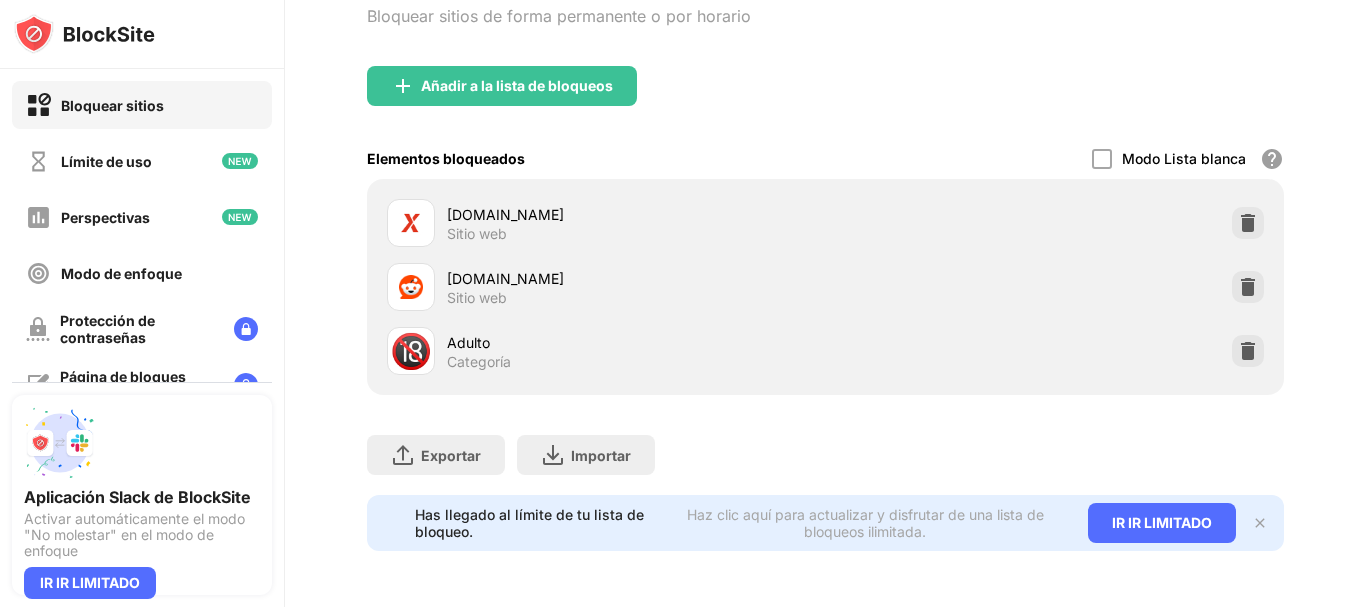 scroll, scrollTop: 0, scrollLeft: 0, axis: both 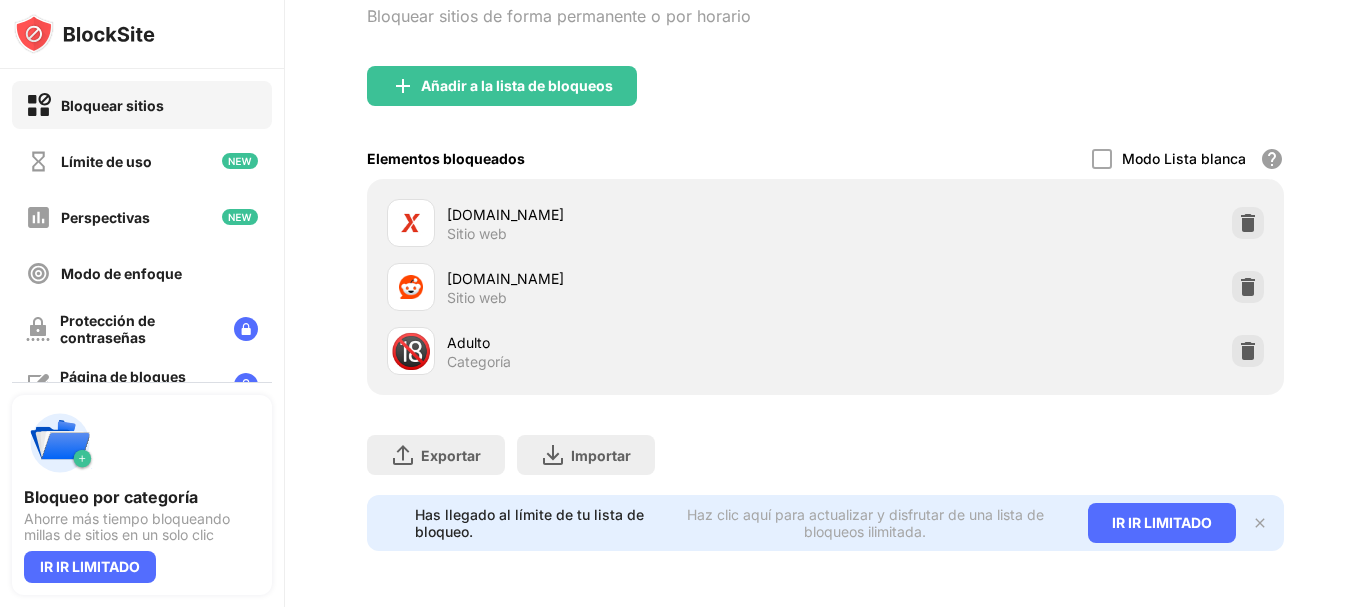 click at bounding box center (1260, 523) 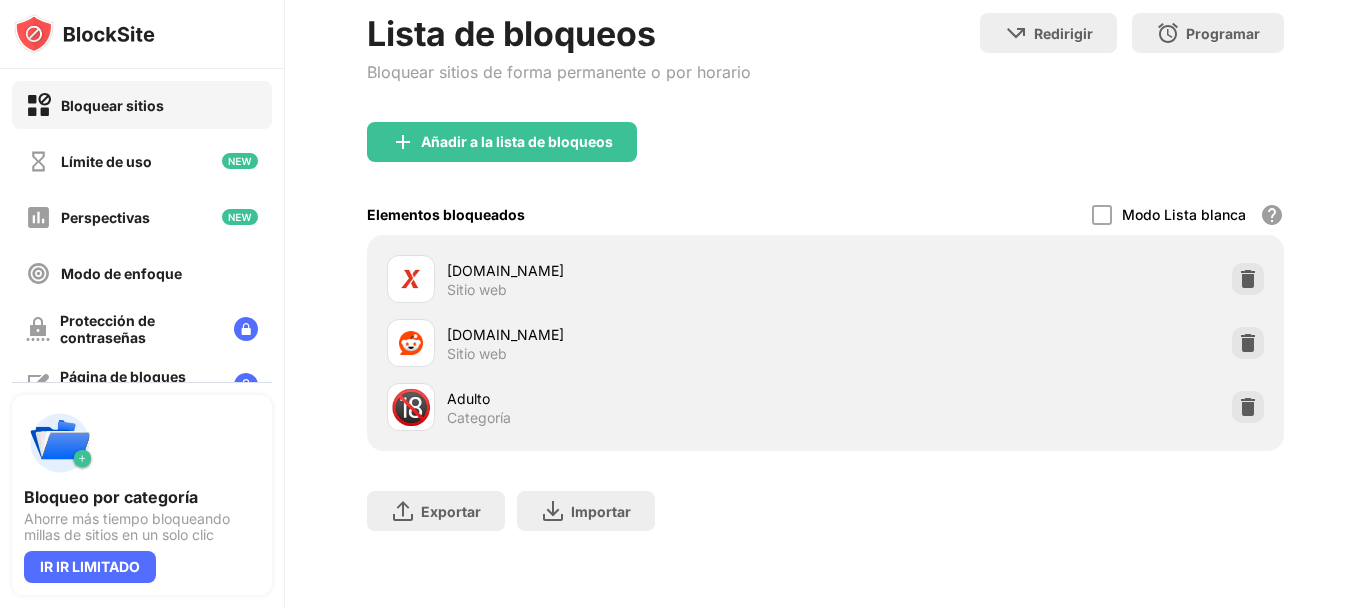 scroll, scrollTop: 0, scrollLeft: 0, axis: both 